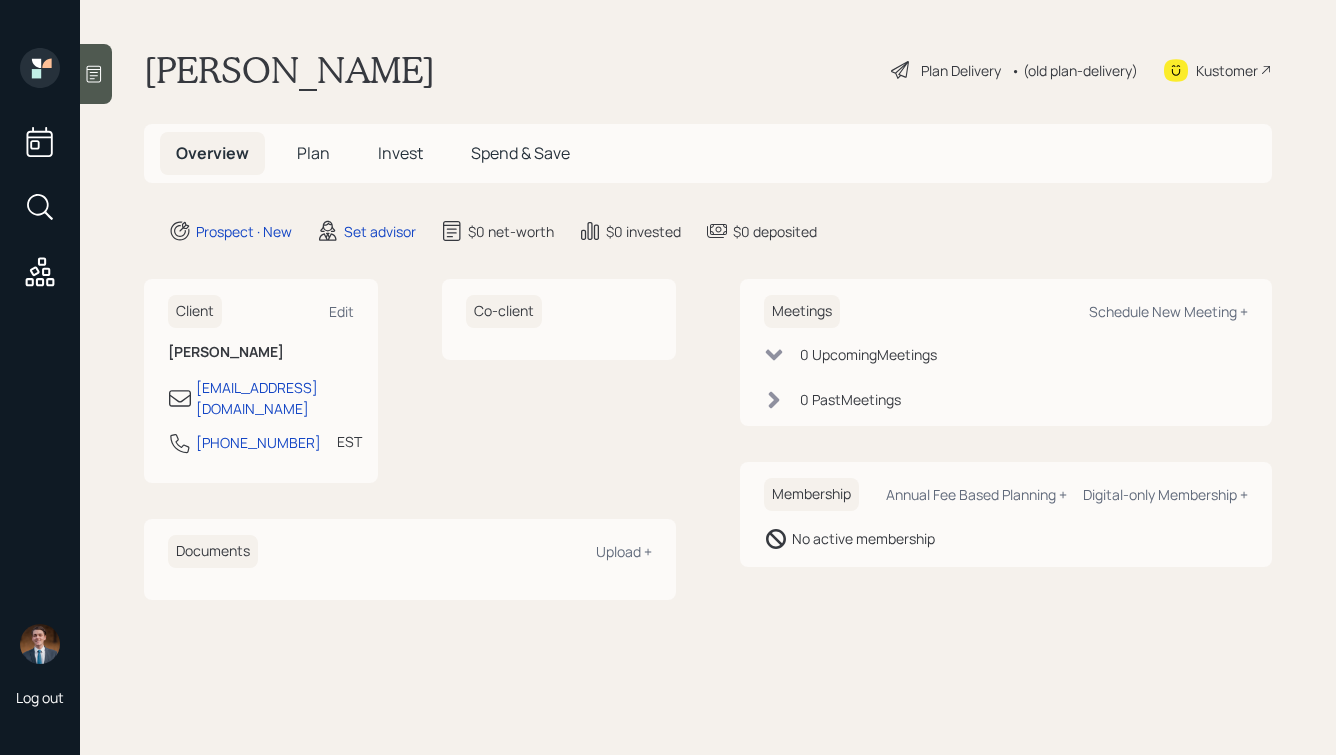 scroll, scrollTop: 0, scrollLeft: 0, axis: both 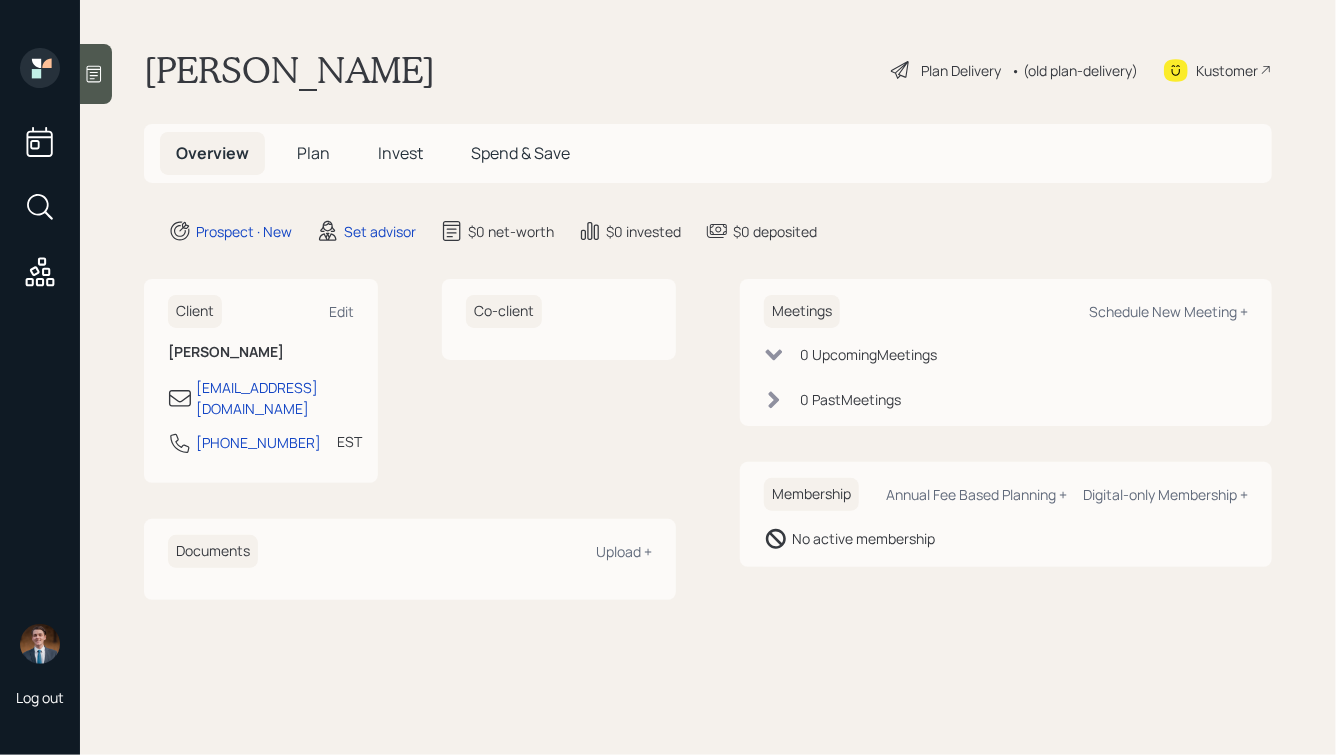 click 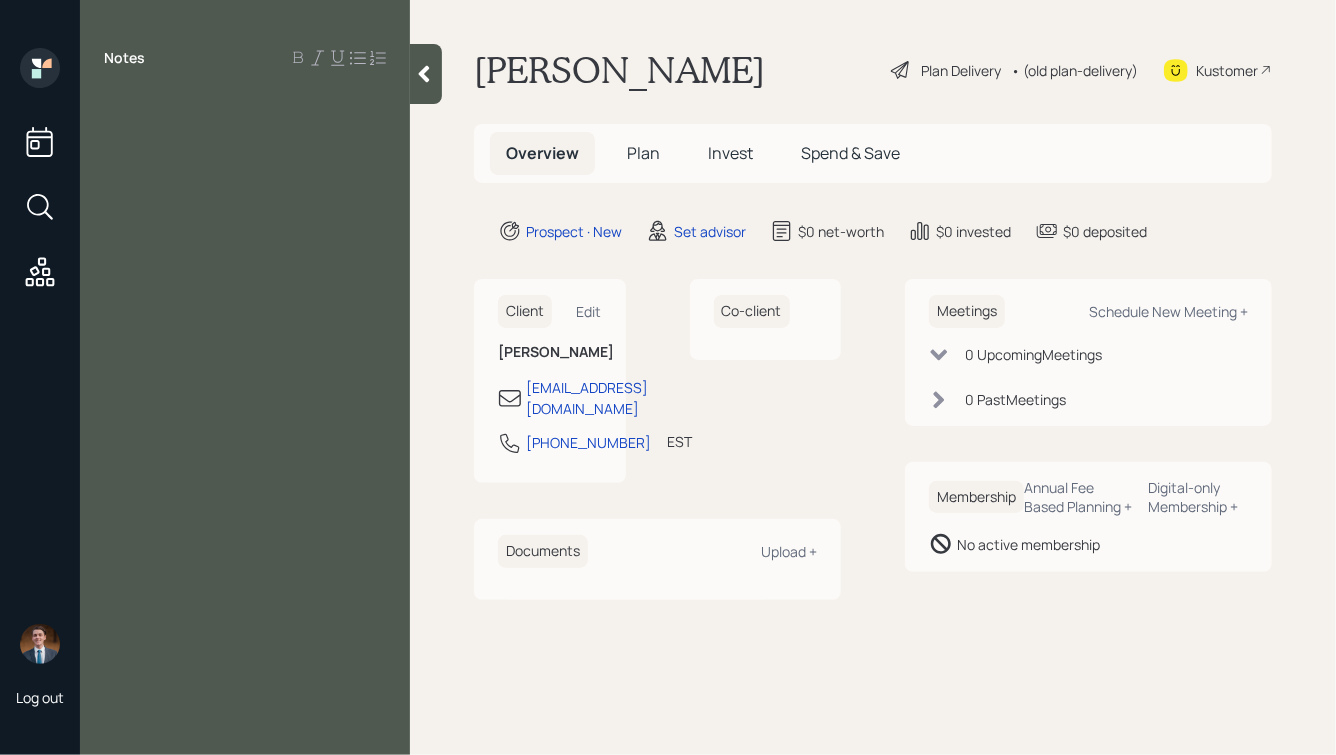 type 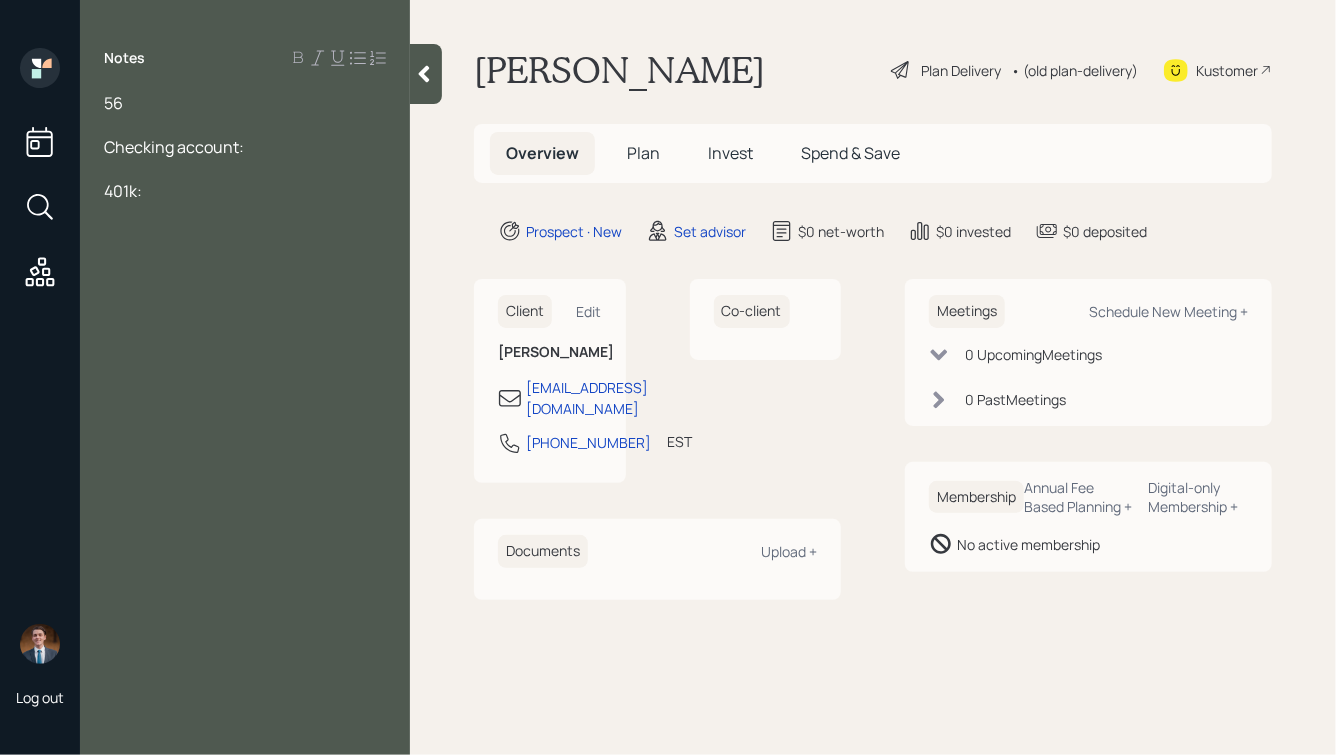 click on "56" at bounding box center (245, 103) 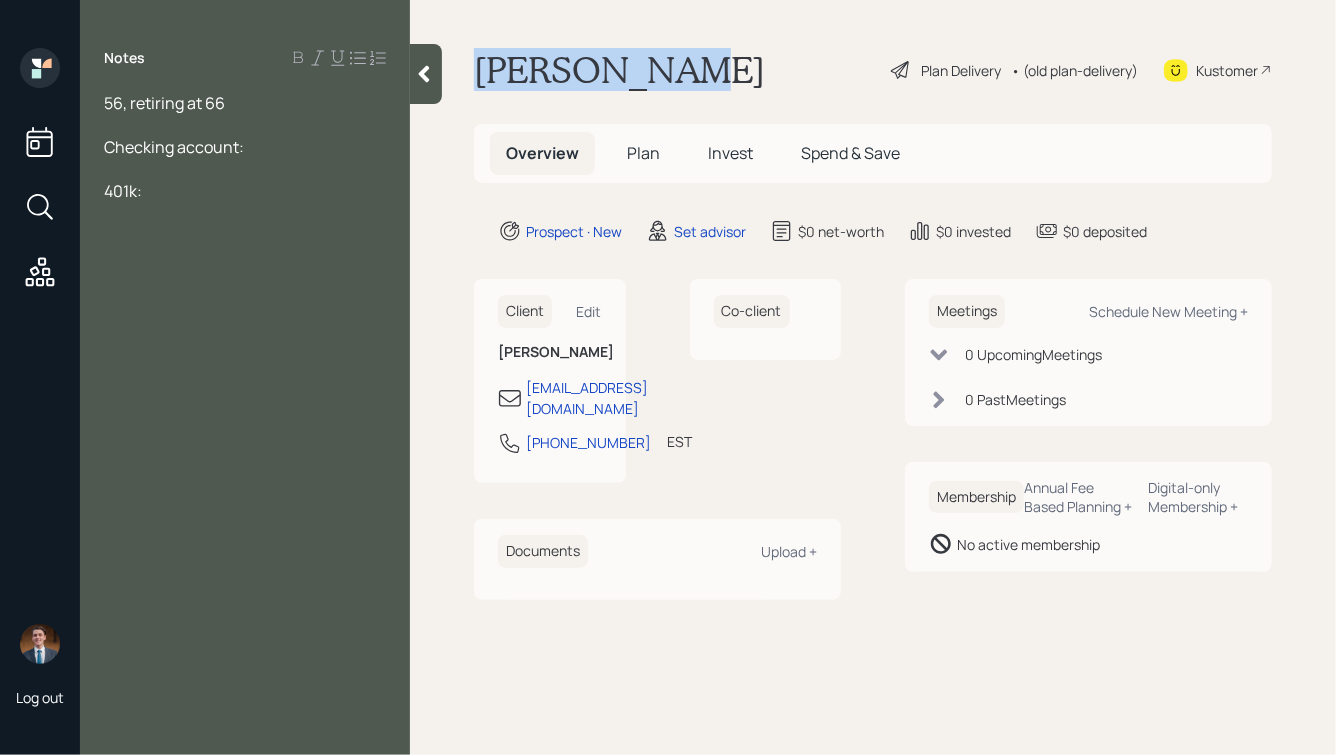 drag, startPoint x: 477, startPoint y: 70, endPoint x: 696, endPoint y: 70, distance: 219 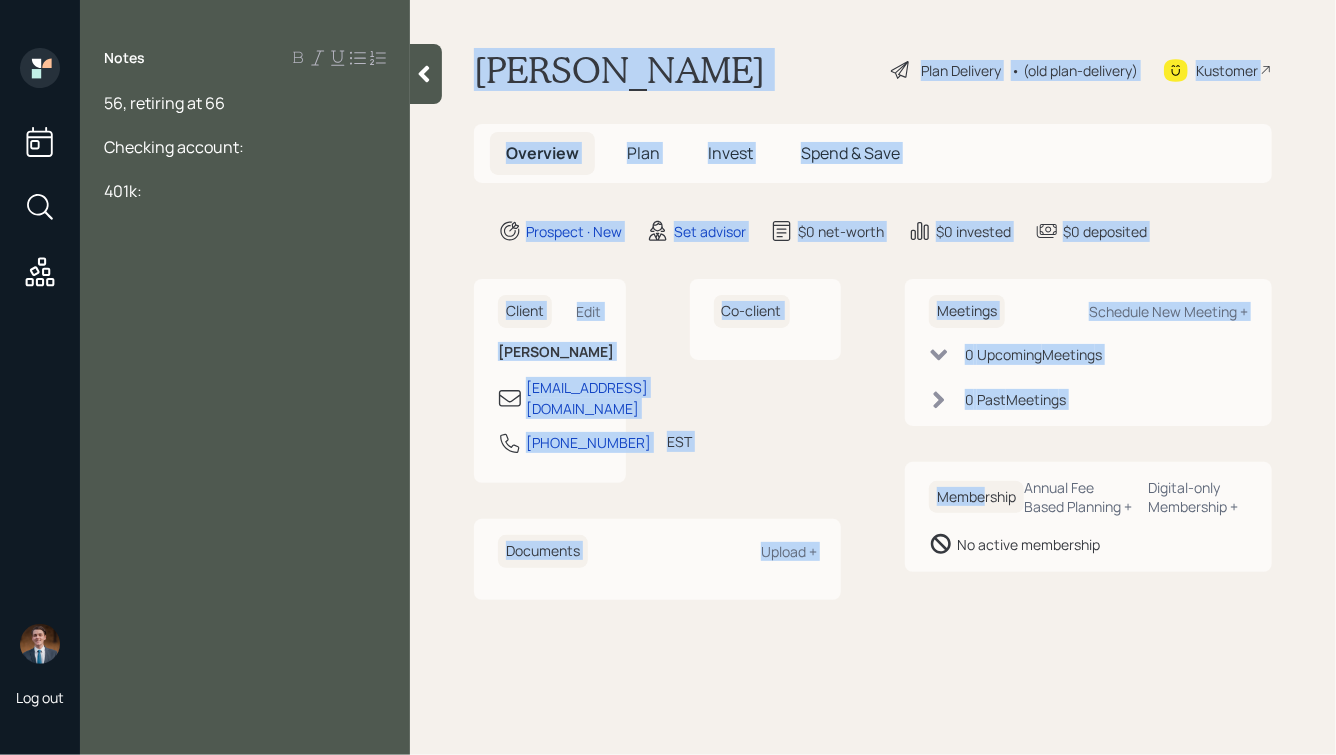 drag, startPoint x: 473, startPoint y: 52, endPoint x: 985, endPoint y: 513, distance: 688.95935 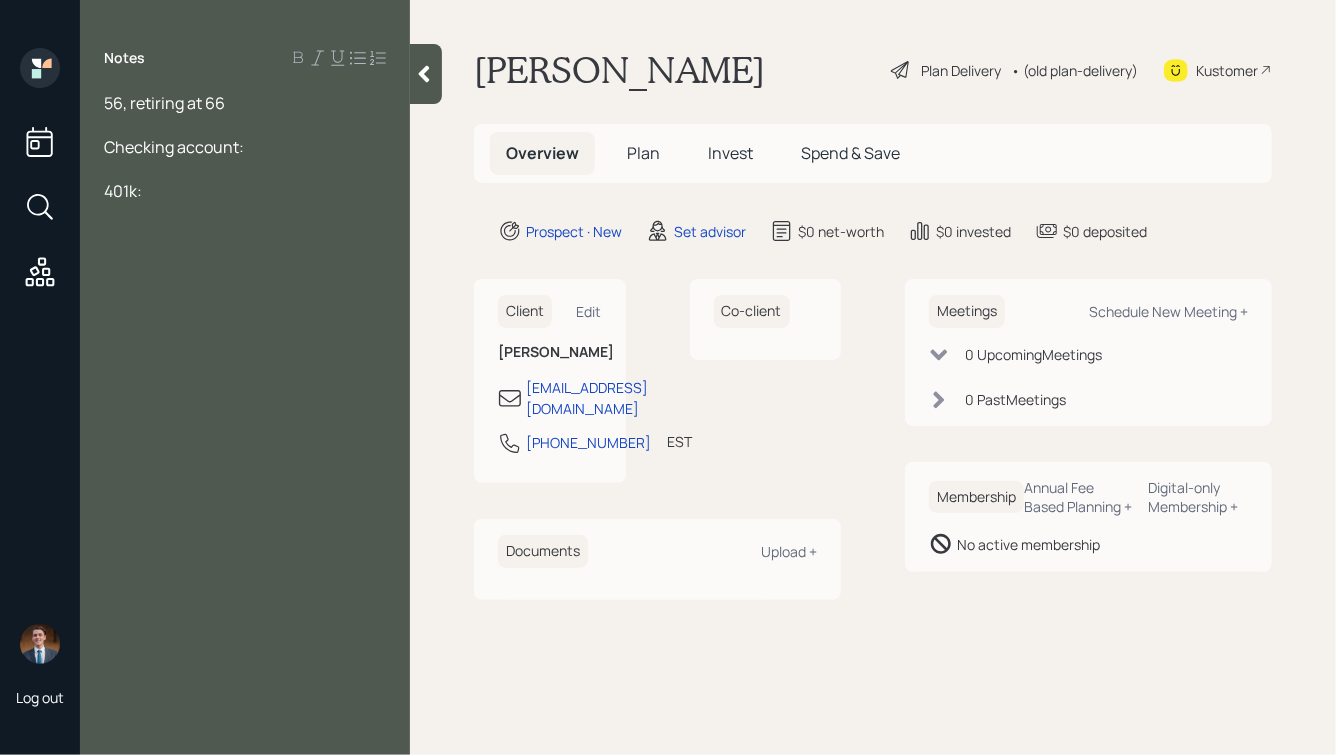 click on "[PERSON_NAME] Plan Delivery • (old plan-delivery) Kustomer Overview Plan Invest Spend & Save Prospect ·
New Set advisor $0 net-worth $0 invested $0 deposited Client Edit [PERSON_NAME] [EMAIL_ADDRESS][DOMAIN_NAME] [PHONE_NUMBER] EST Currently 2:01 PM Co-client Documents Upload + Meetings Schedule New Meeting + 0   Upcoming  Meeting s 0   Past  Meeting s Membership Annual Fee Based Planning + Digital-only Membership + No active membership" at bounding box center (873, 377) 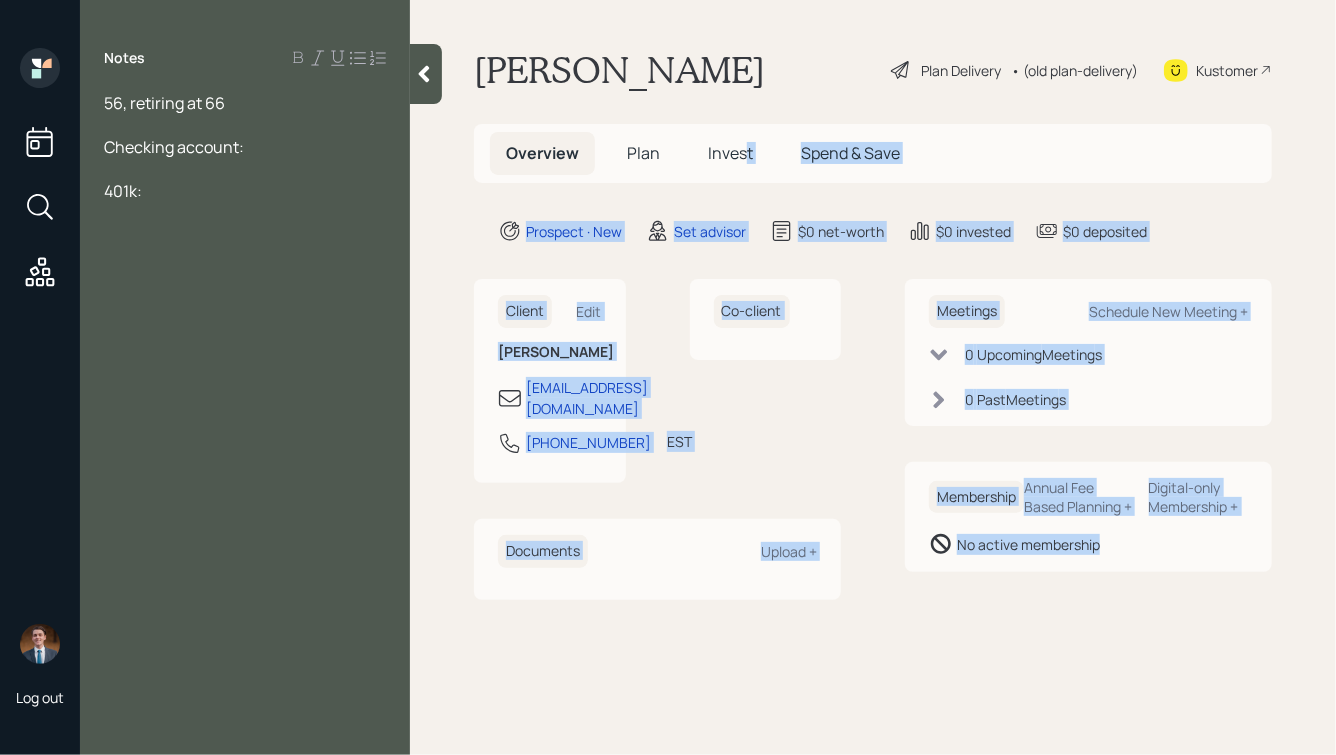 drag, startPoint x: 1157, startPoint y: 630, endPoint x: 699, endPoint y: 76, distance: 718.80457 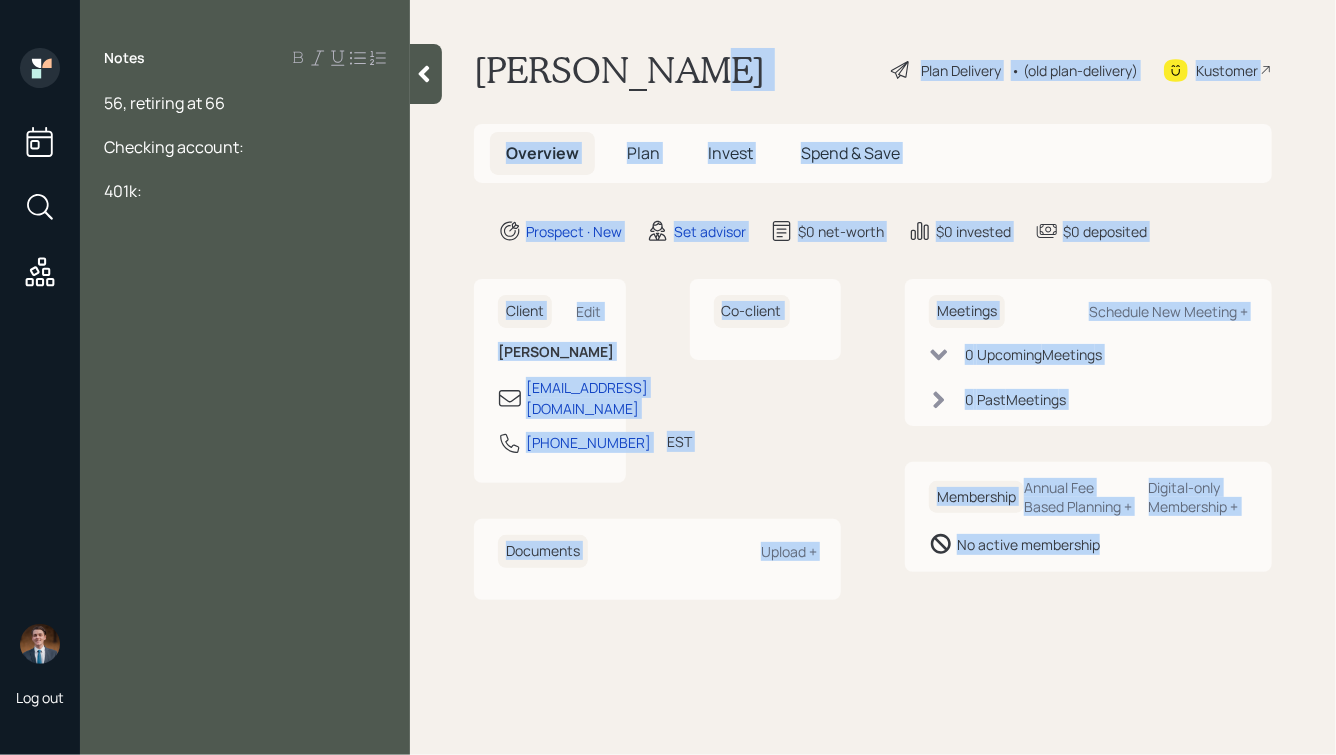 click on "[PERSON_NAME] Plan Delivery • (old plan-delivery) Kustomer" at bounding box center (873, 70) 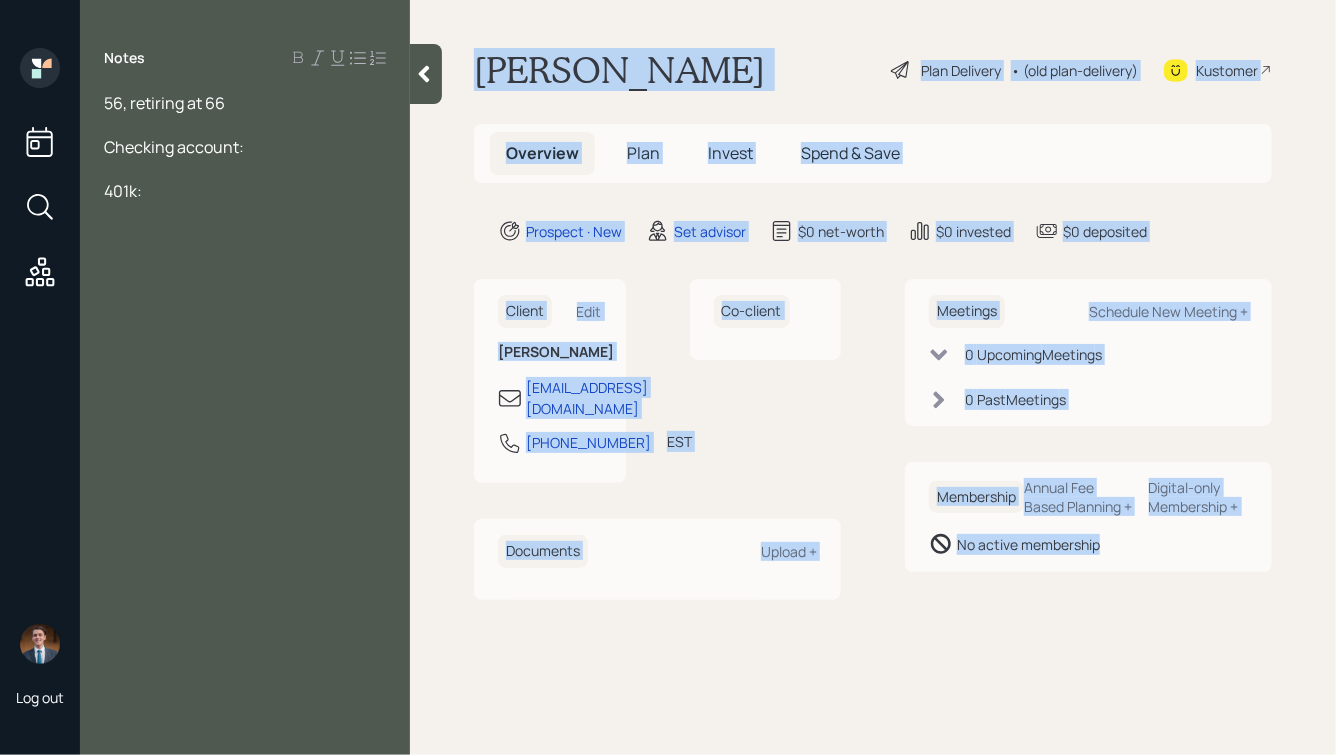 drag, startPoint x: 476, startPoint y: 69, endPoint x: 1149, endPoint y: 593, distance: 852.939 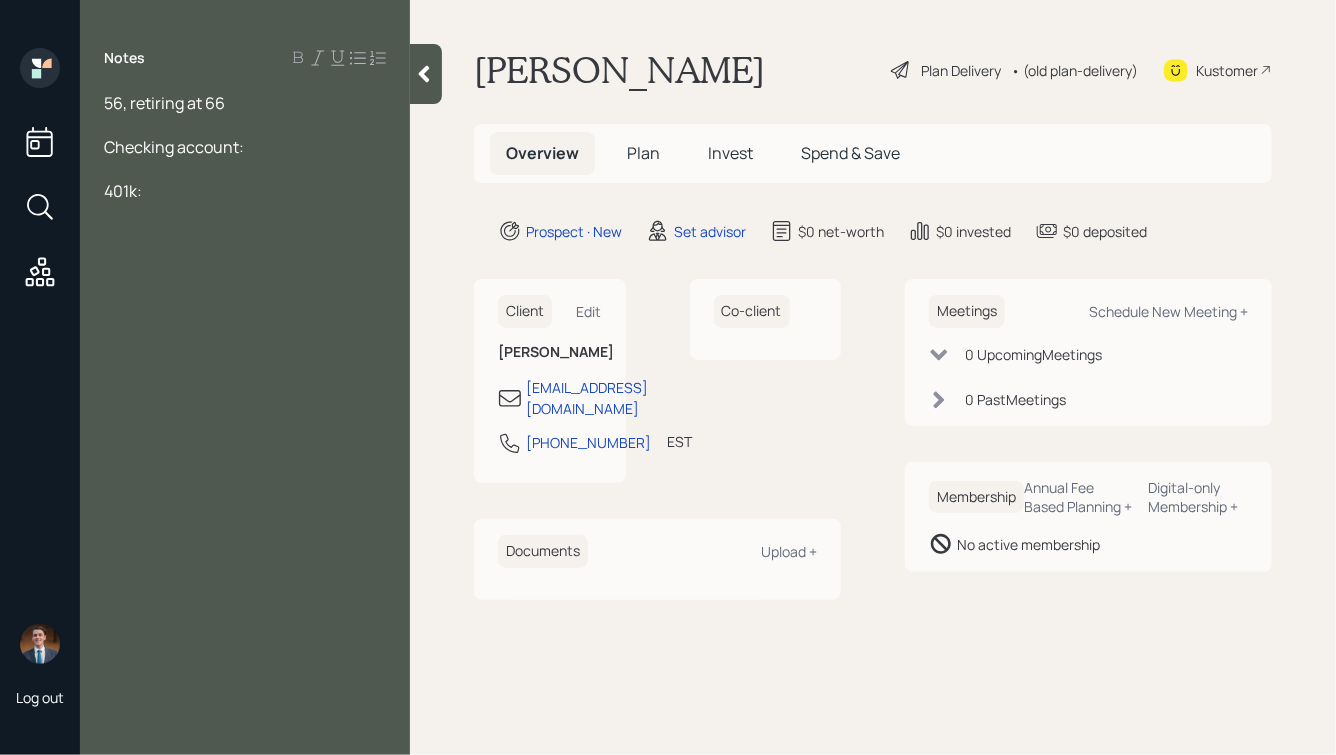 click on "Checking account:" at bounding box center (174, 147) 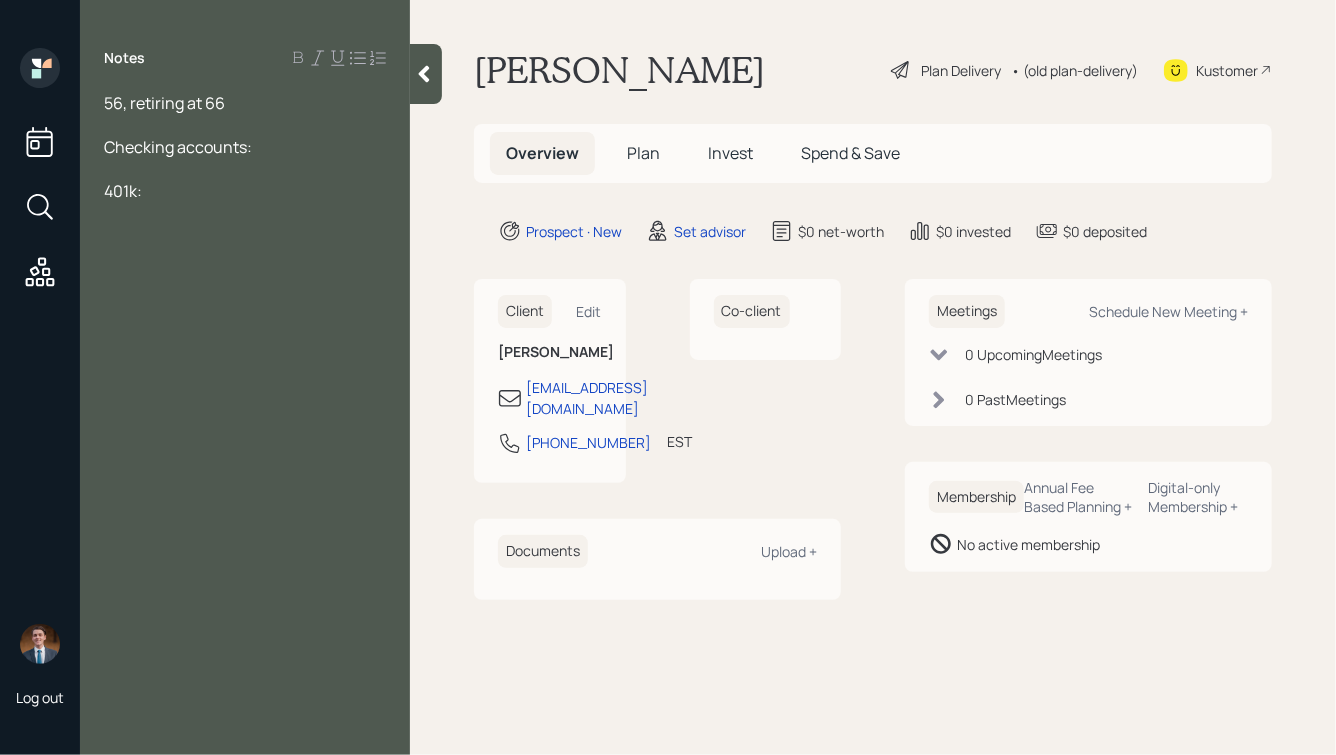 click on "Checking accounts:" at bounding box center (245, 147) 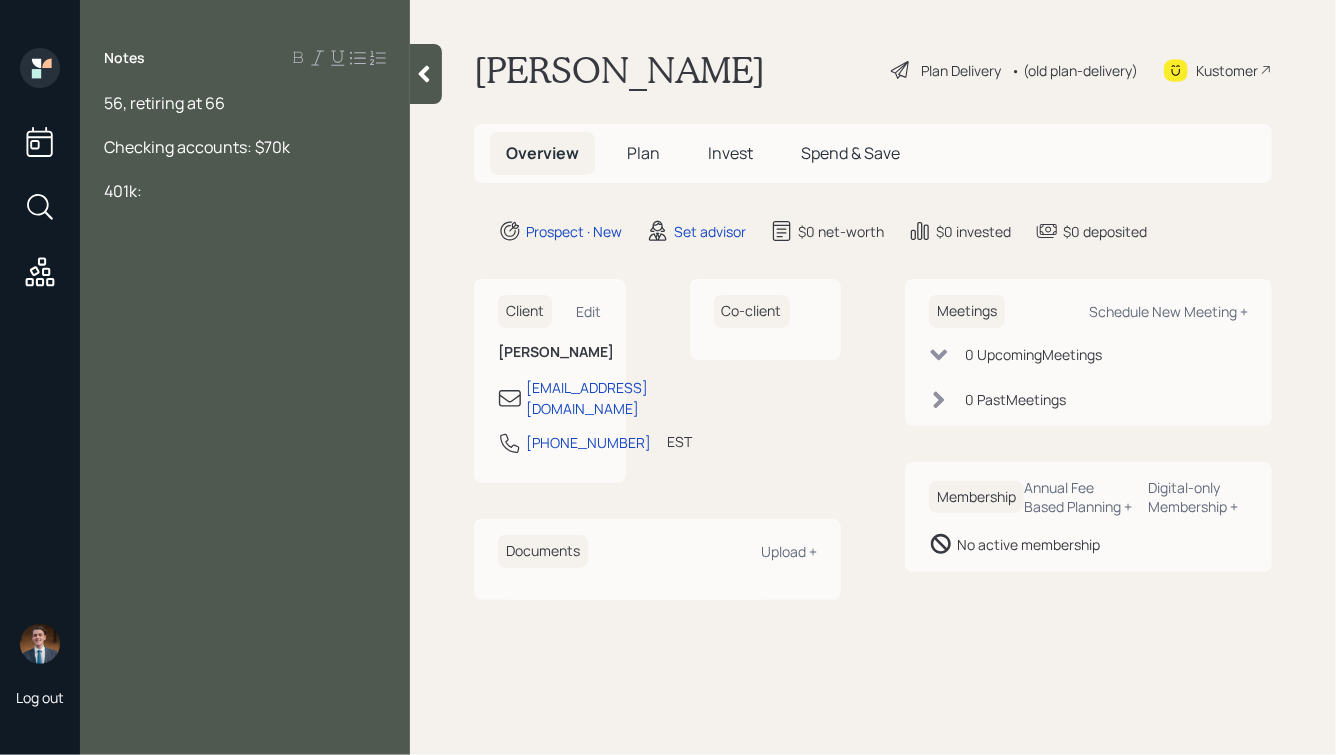 click on "401k:" at bounding box center (245, 191) 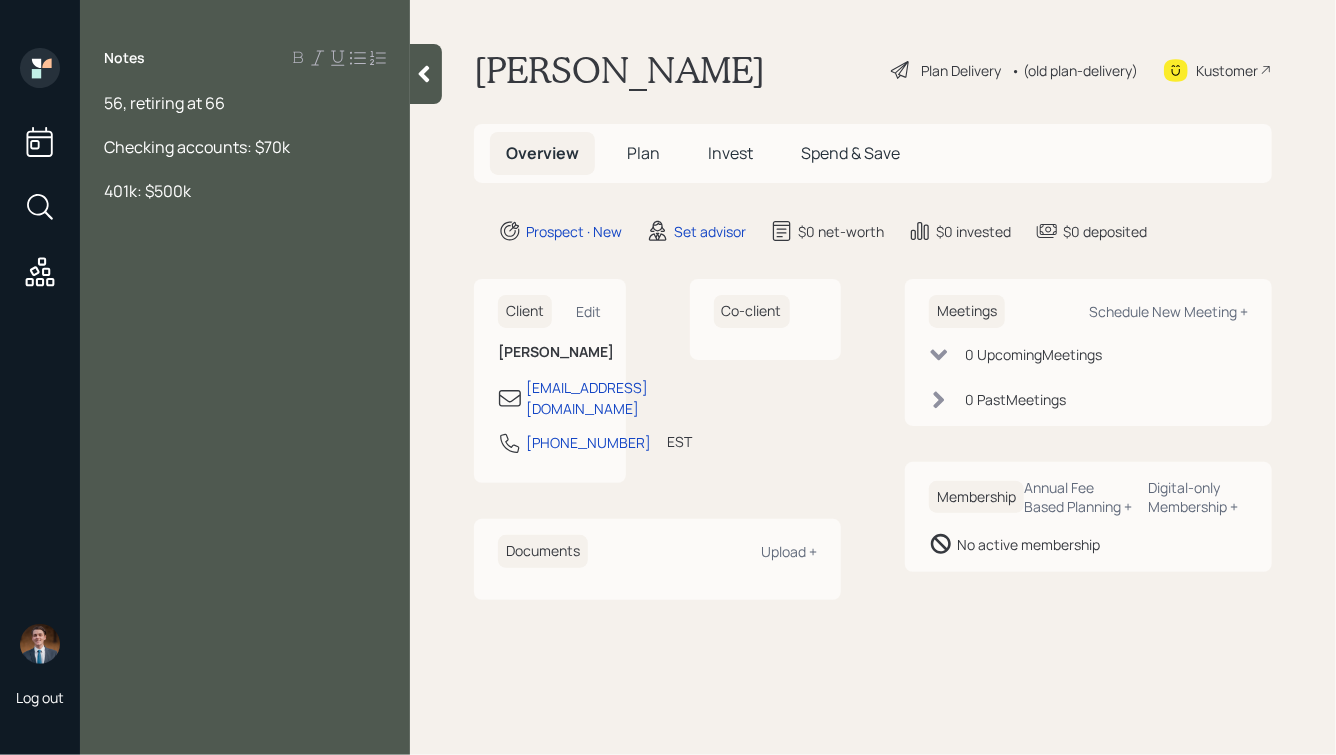 click on "56, retiring at 66" at bounding box center [245, 103] 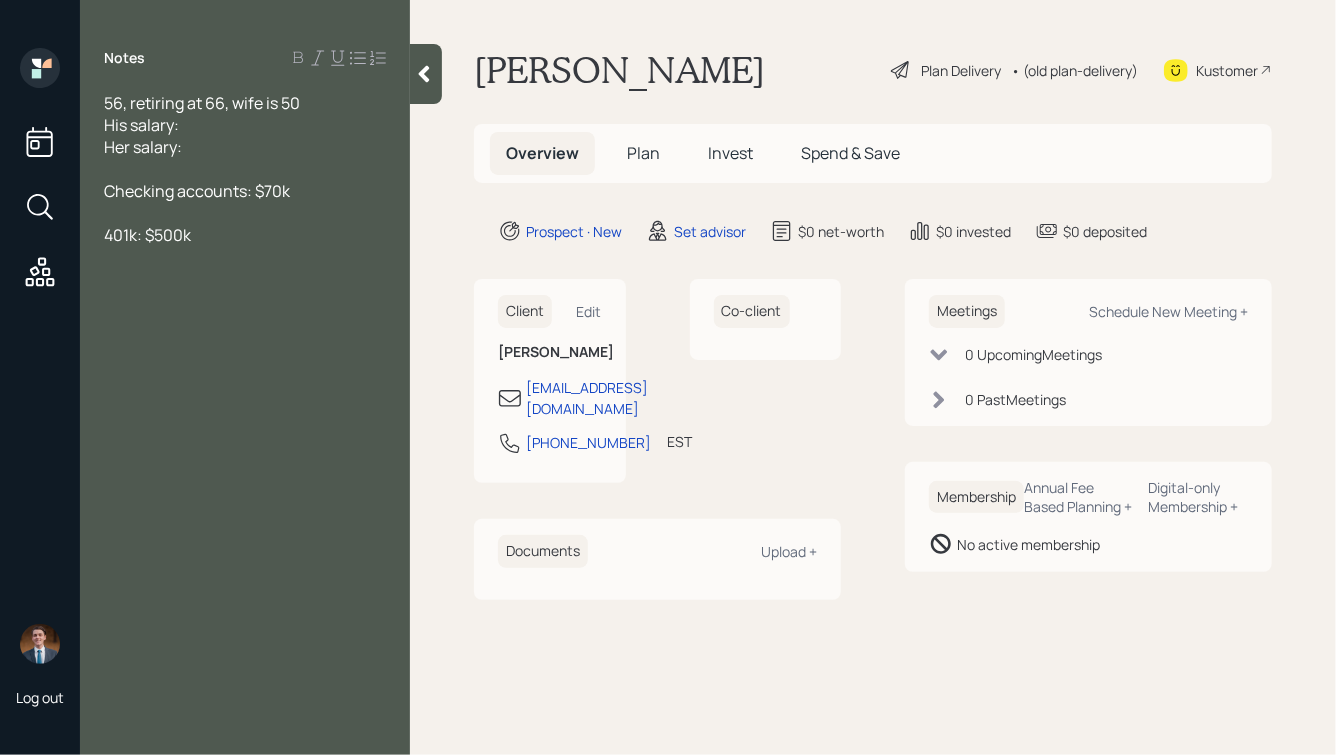 click on "His salary:" at bounding box center [245, 125] 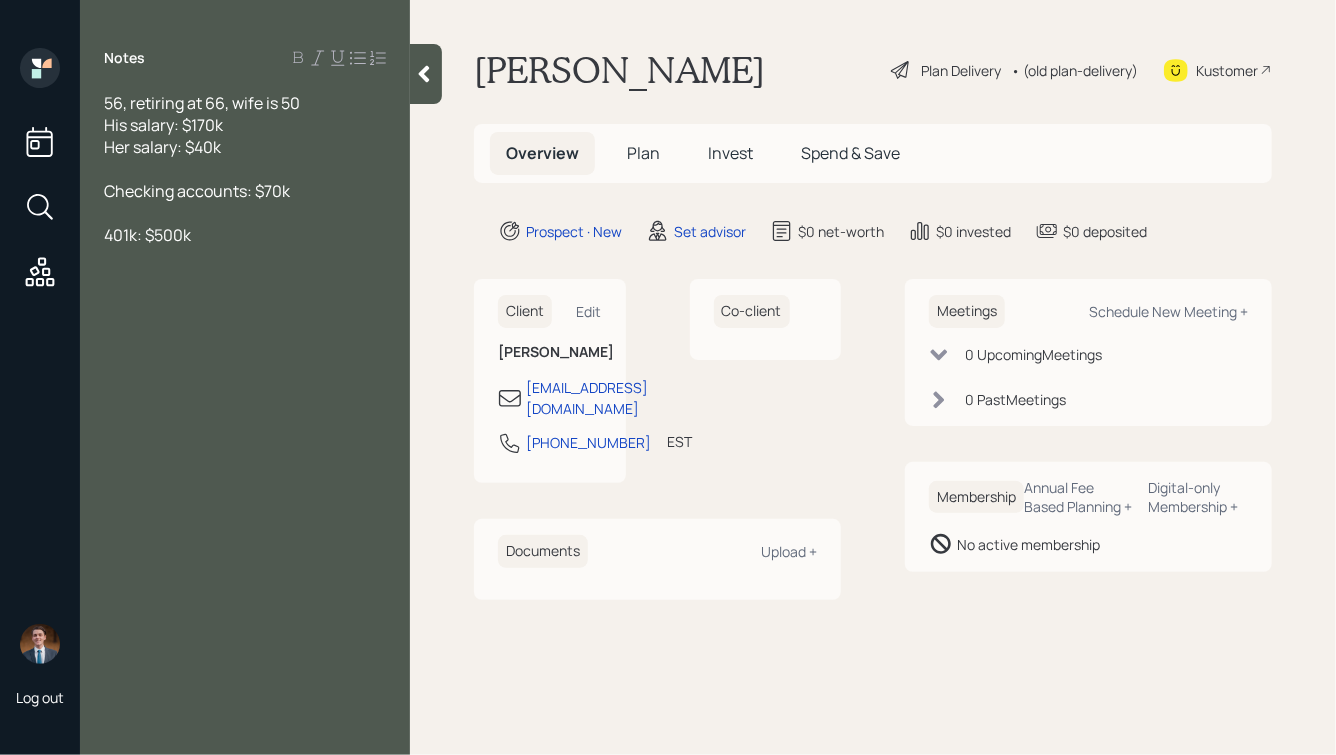 click on "401k: $500k" at bounding box center [245, 235] 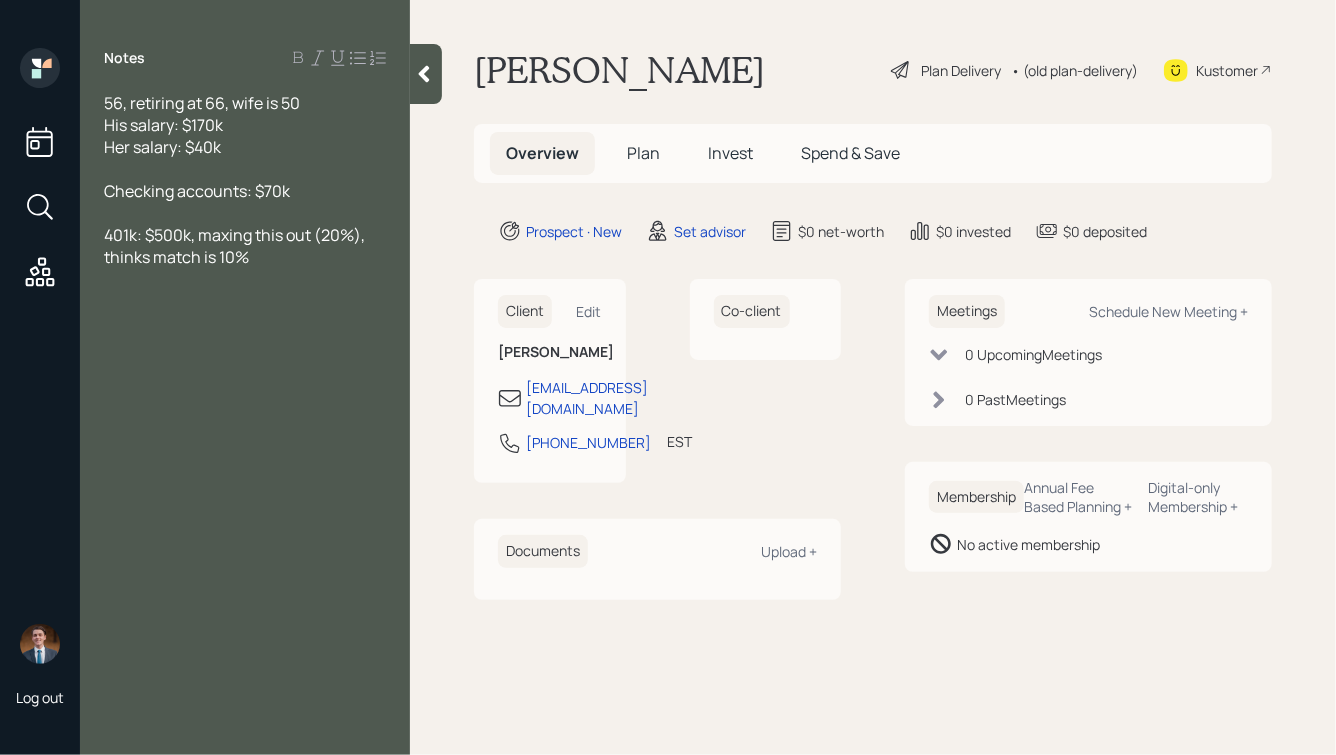 click on "His salary: $170k" at bounding box center [245, 125] 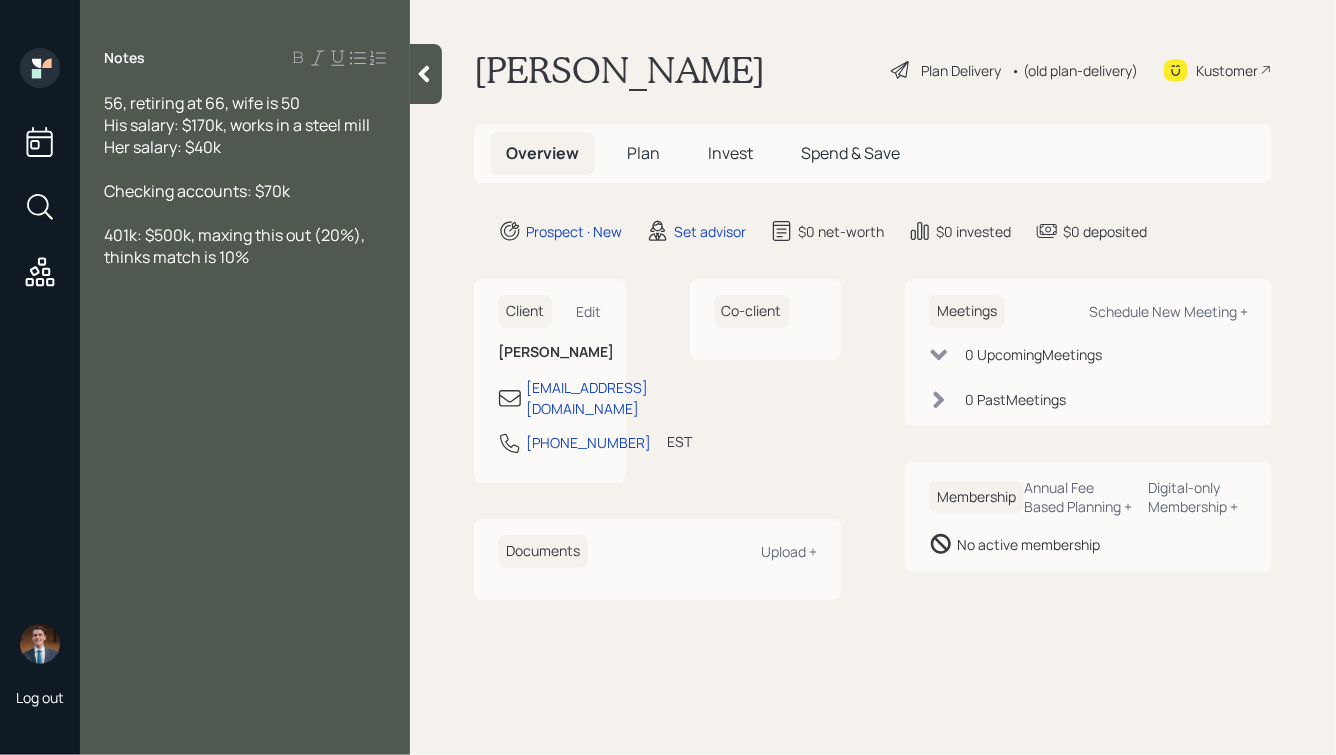 click on "401k: $500k, maxing this out (20%), thinks match is 10%" at bounding box center (245, 246) 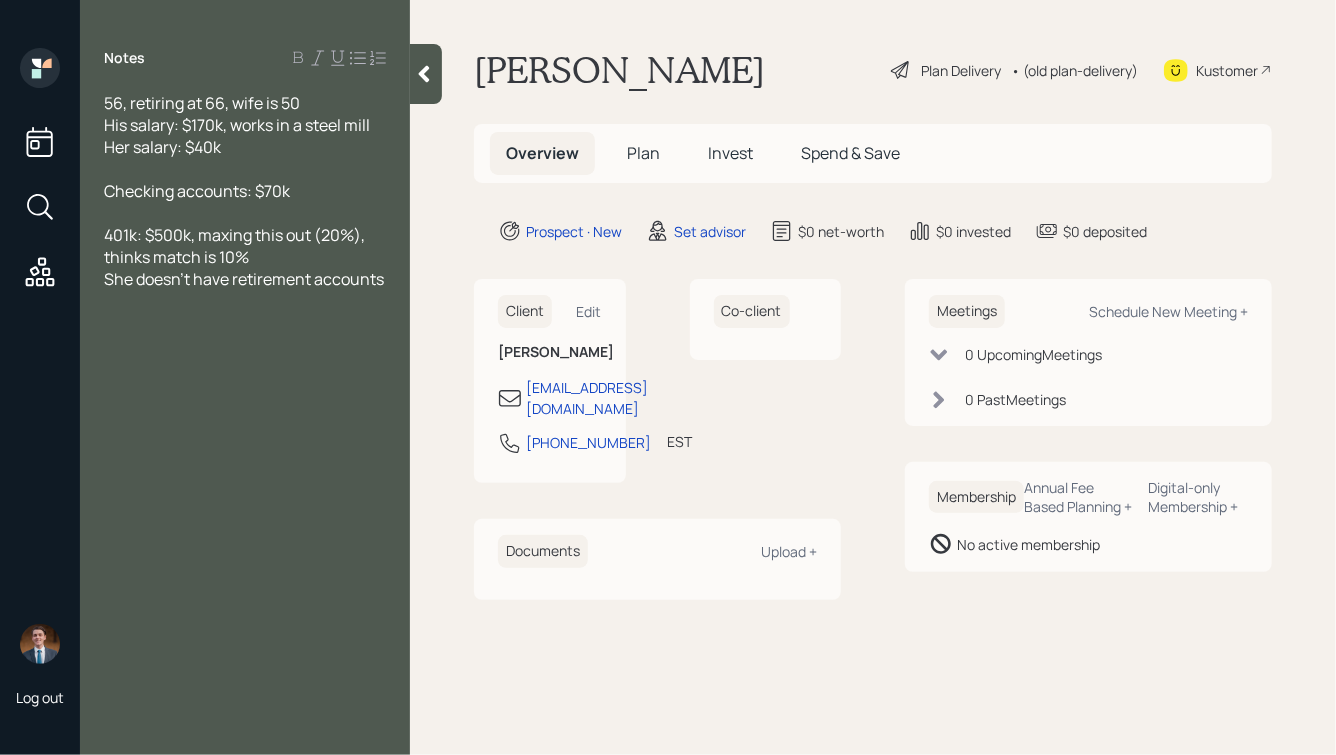 click on "Notes 56, retiring at 66, wife is 50  His salary: $170k, works in a steel mill  Her salary: $40k  Checking accounts: $70k 401k: $500k, maxing this out (20%), thinks match is 10%  She doesn't have retirement accounts" at bounding box center [245, 389] 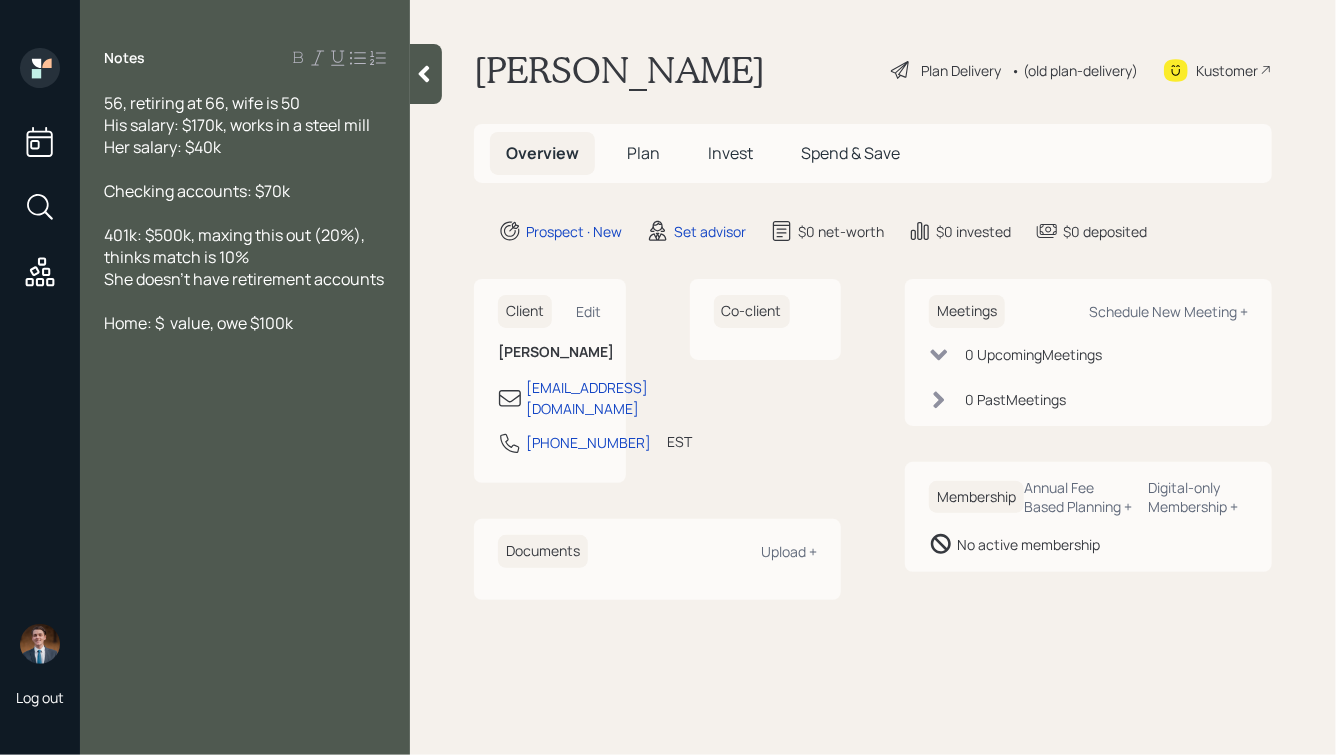 click on "Home: $  value, owe $100k" at bounding box center (198, 323) 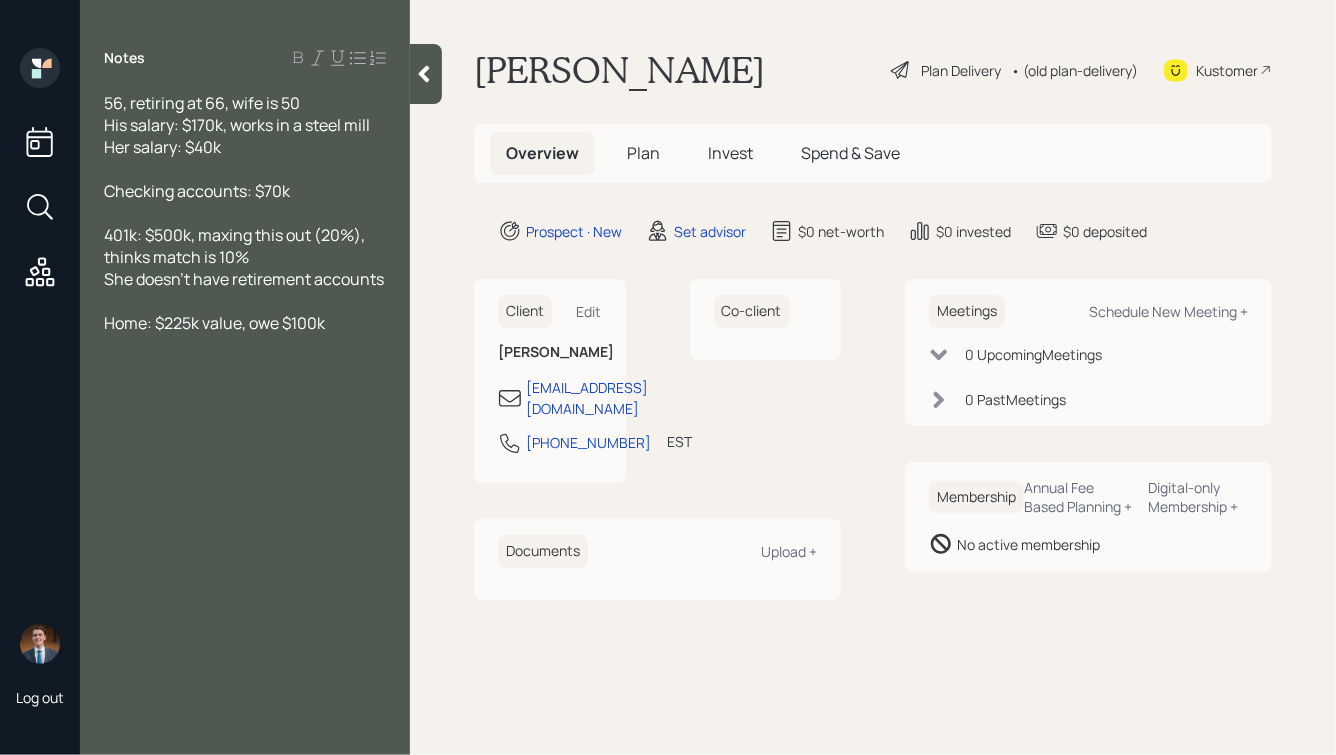 click on "Home: $225k value, owe $100k" at bounding box center [214, 323] 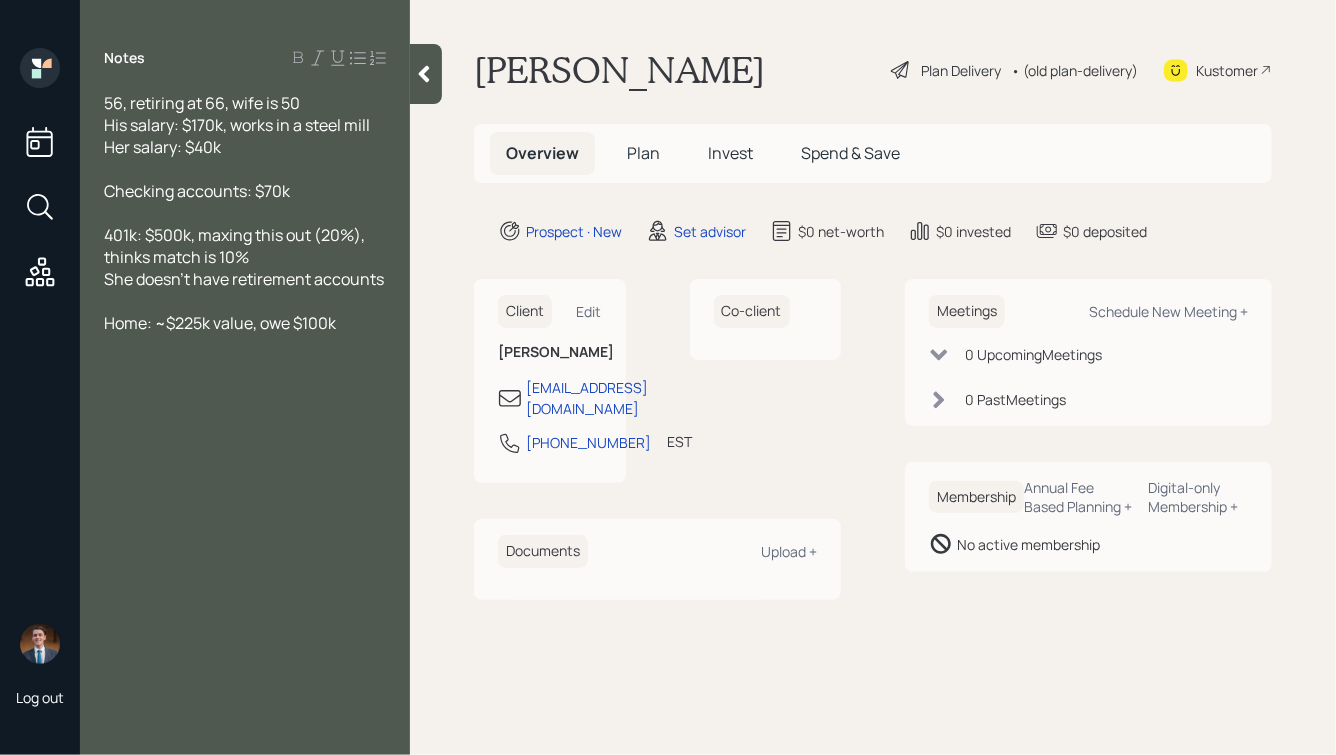 click on "Home: ~$225k value, owe $100k" at bounding box center (220, 323) 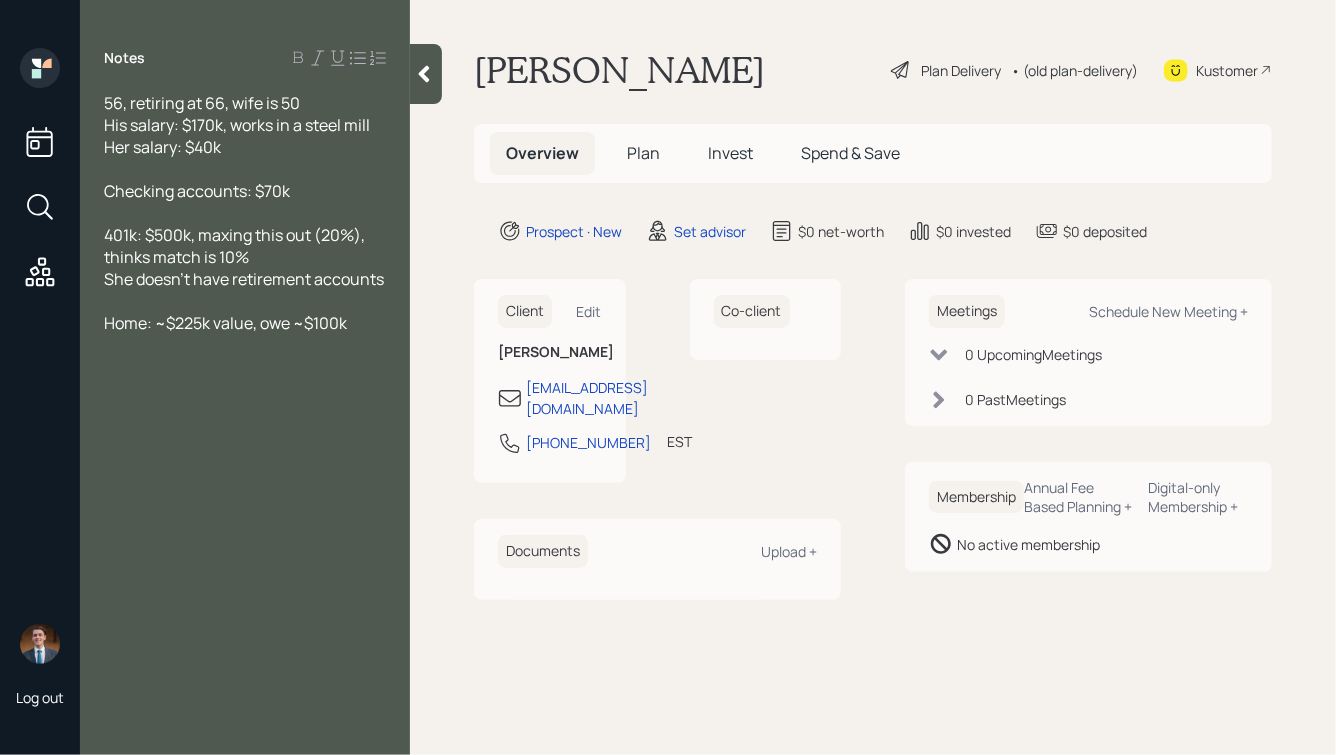 click on "Home: ~$225k value, owe ~$100k" at bounding box center [245, 323] 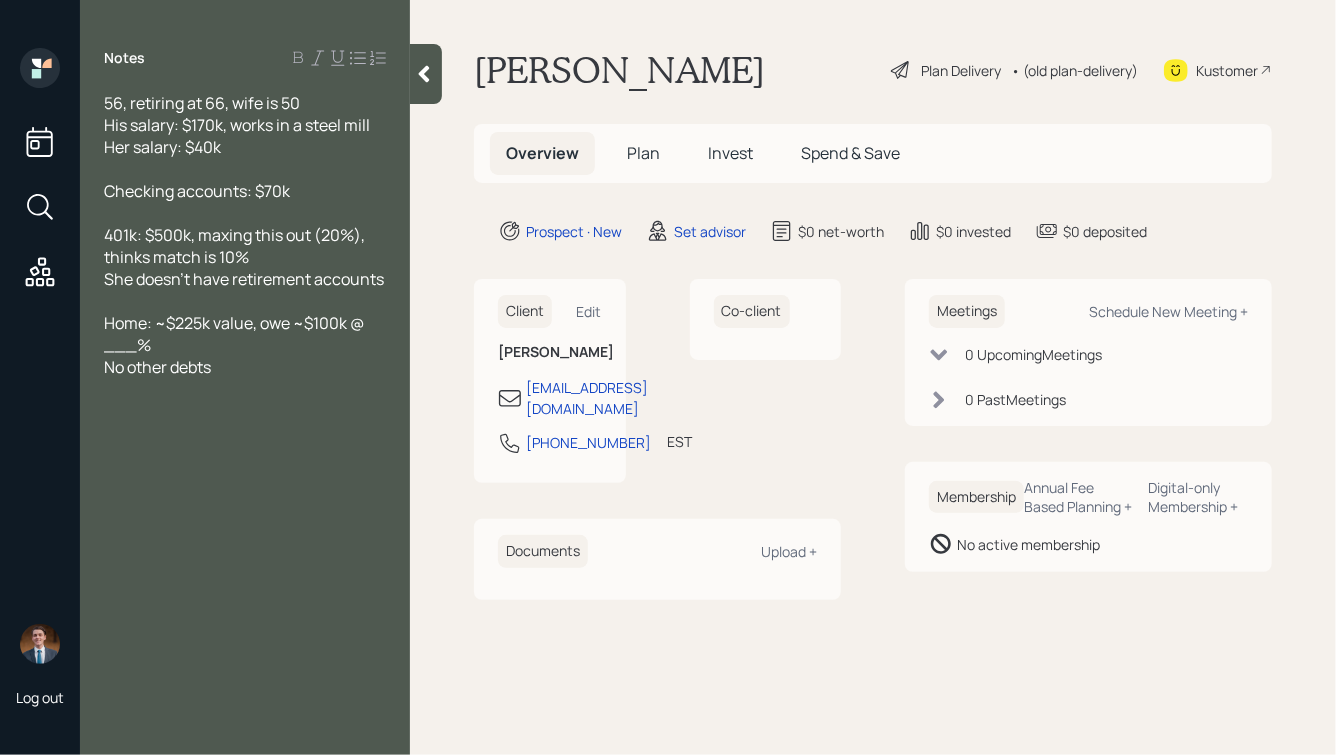 click on "No other debts" at bounding box center (245, 367) 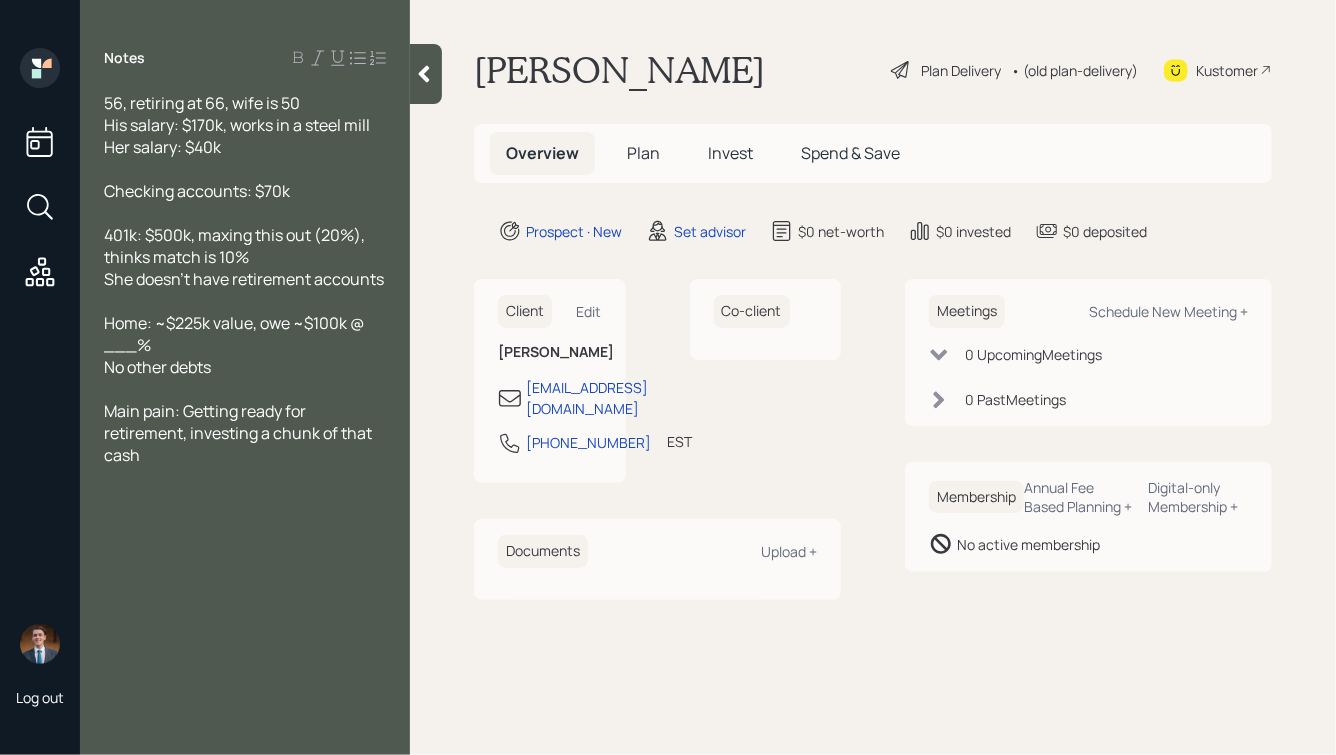 click 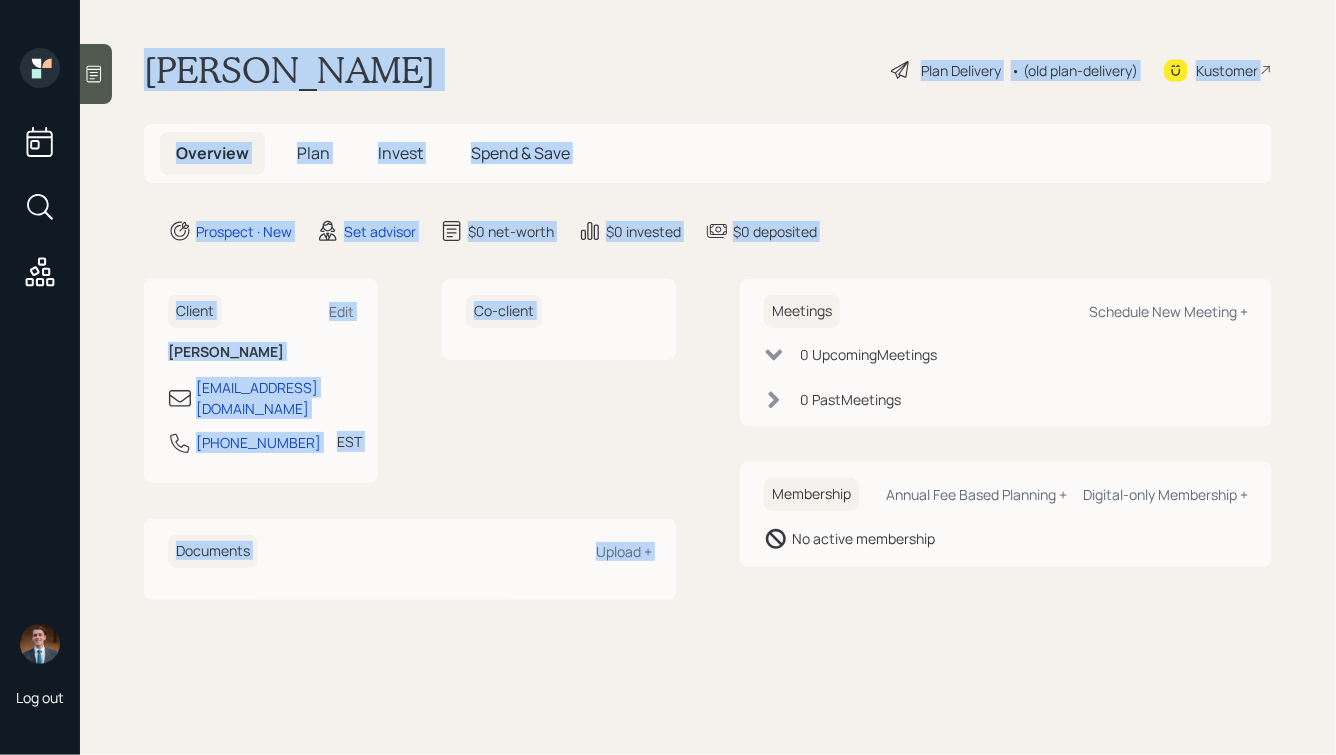 drag, startPoint x: 910, startPoint y: 261, endPoint x: 474, endPoint y: -18, distance: 517.62634 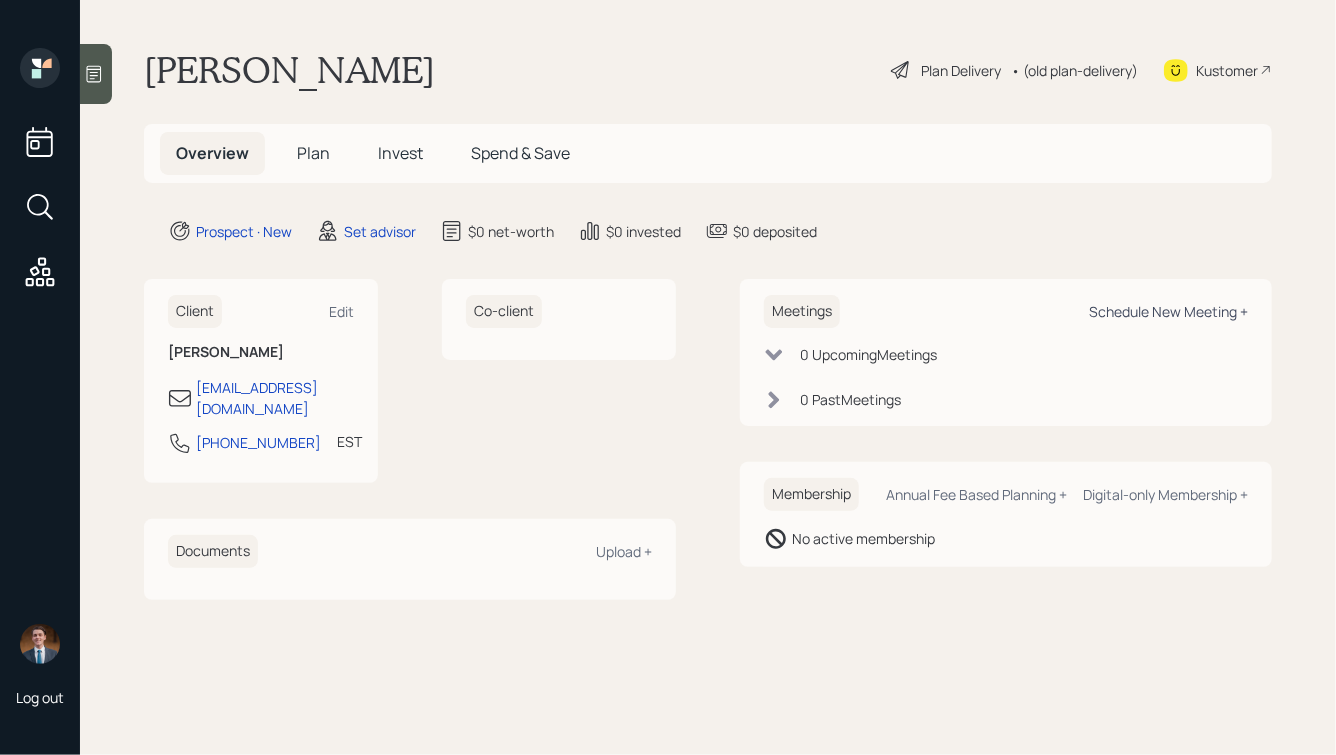 click on "Schedule New Meeting +" at bounding box center (1168, 311) 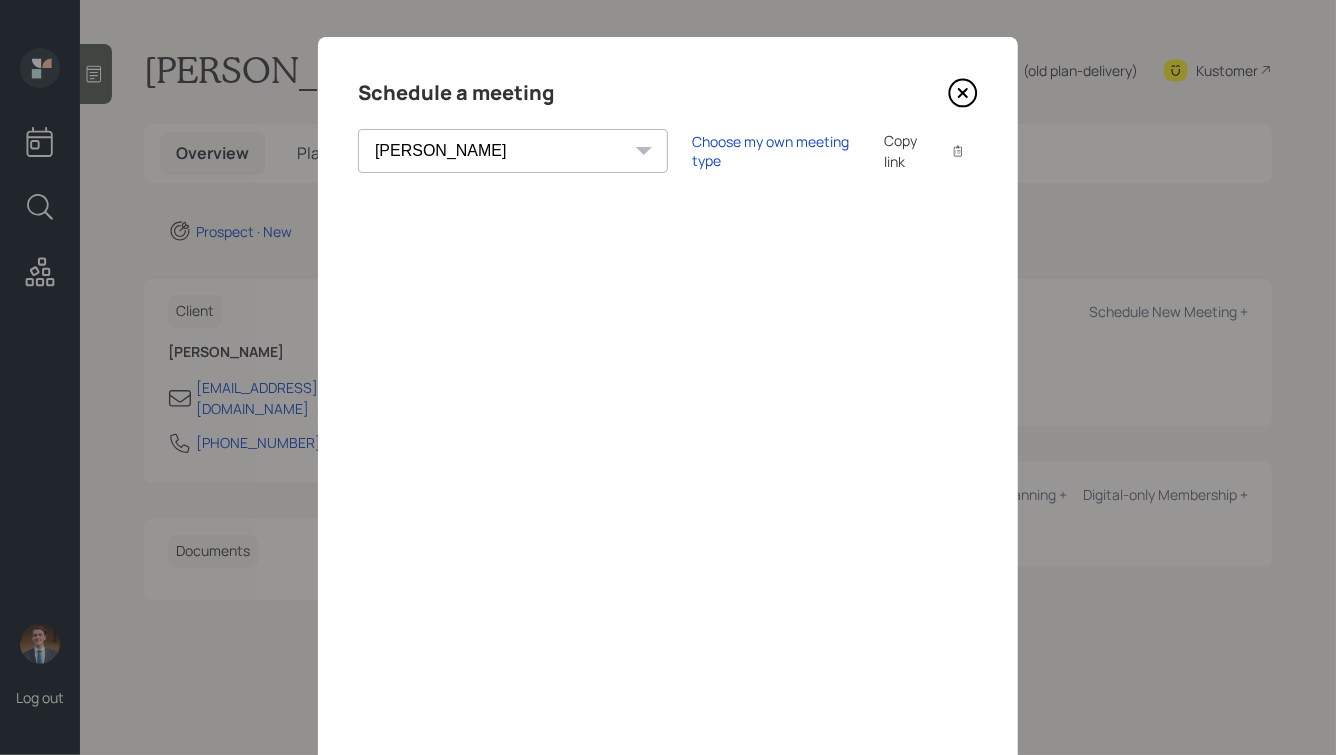 scroll, scrollTop: 0, scrollLeft: 0, axis: both 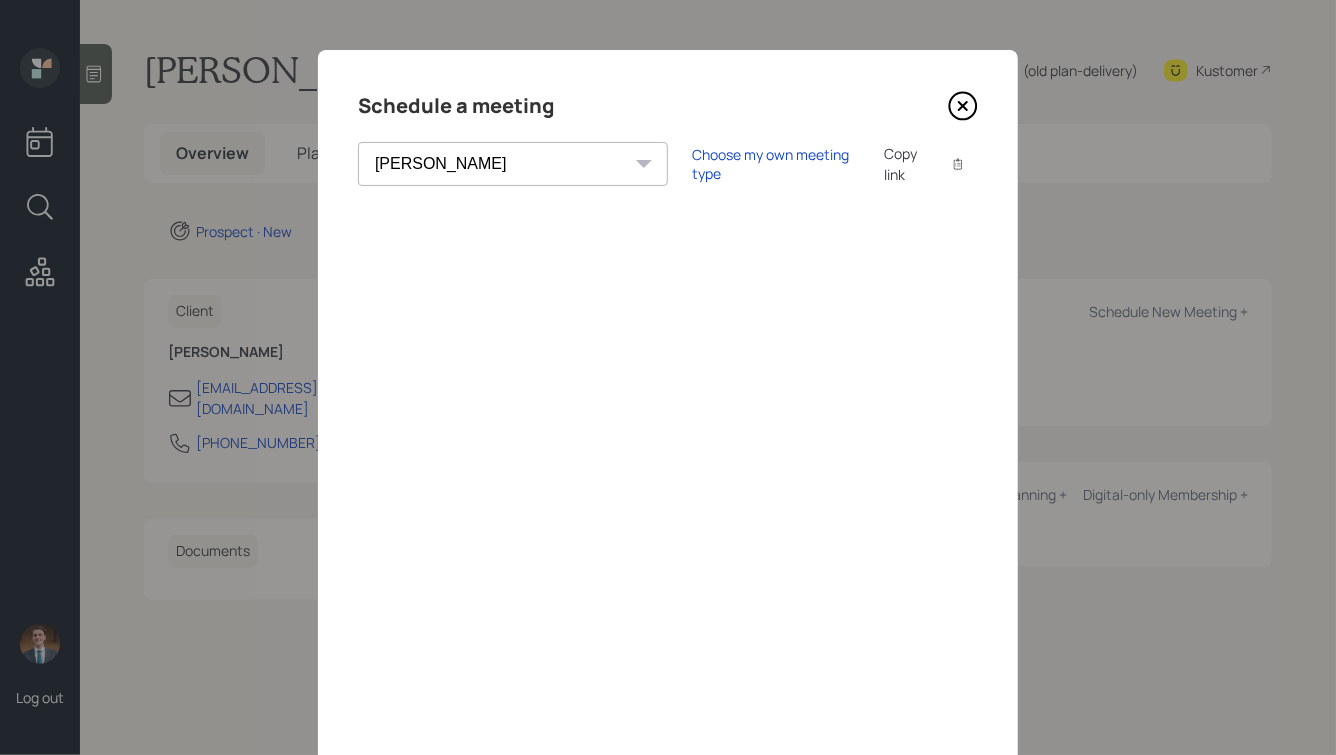 click 